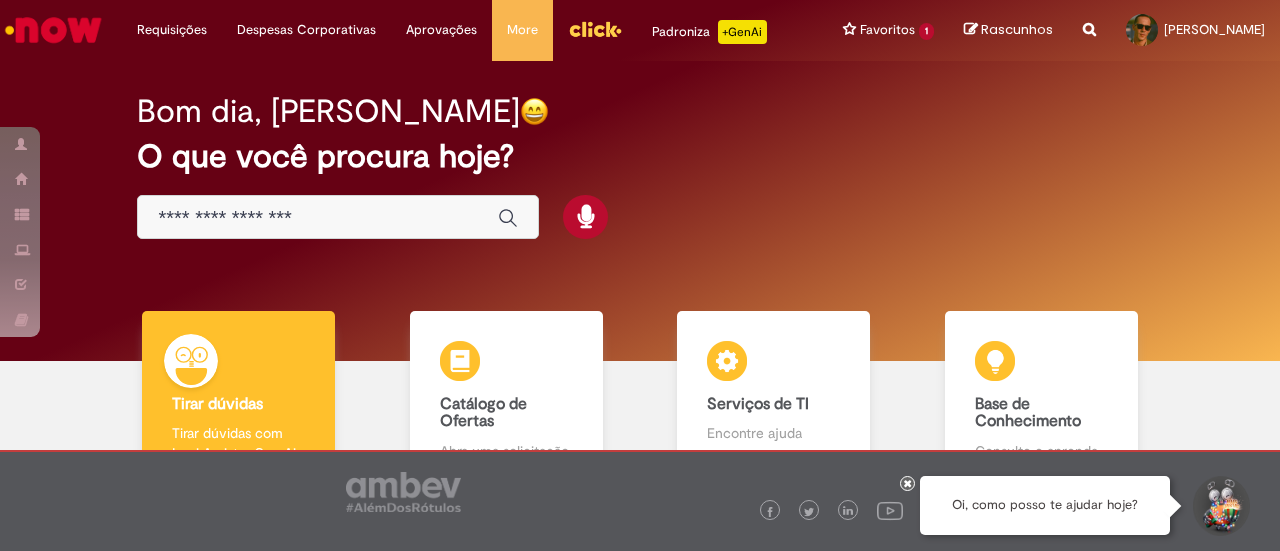 scroll, scrollTop: 0, scrollLeft: 0, axis: both 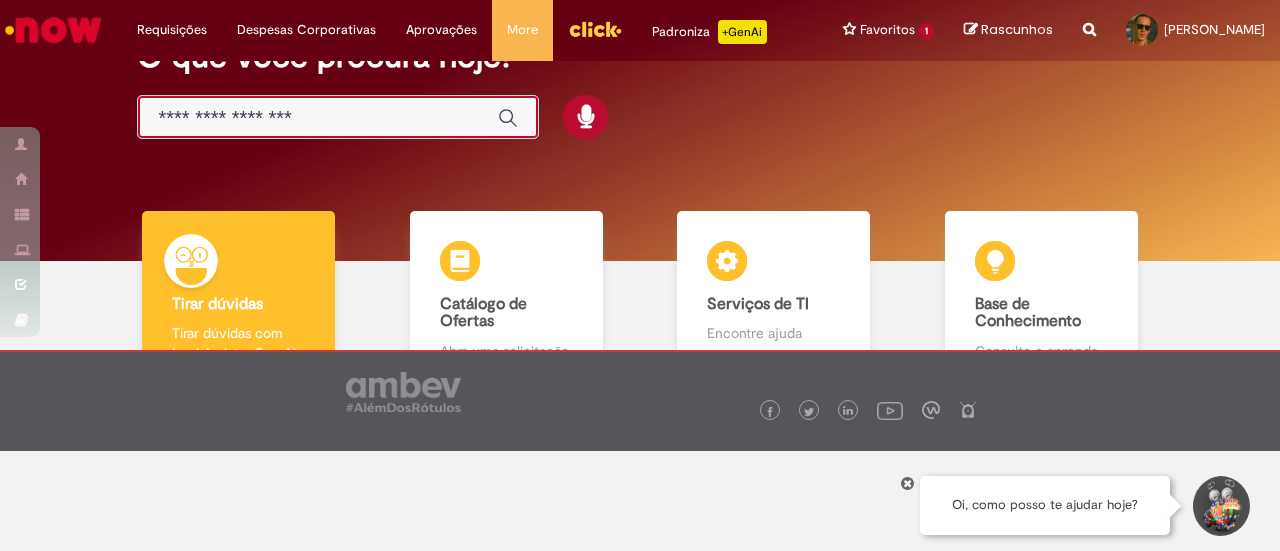 click at bounding box center (318, 118) 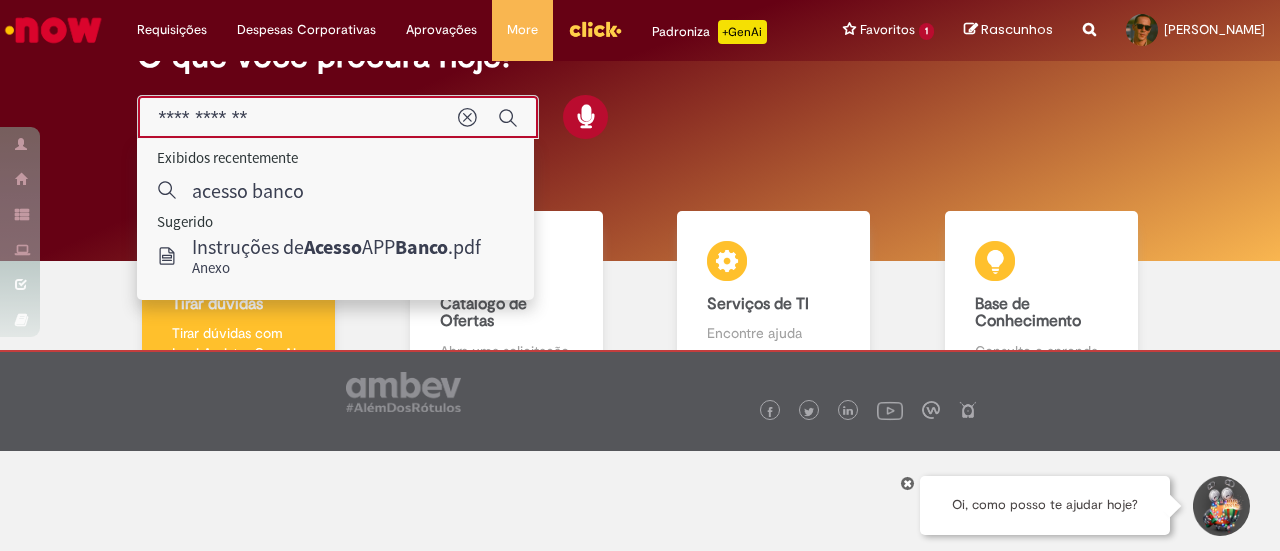 type on "**********" 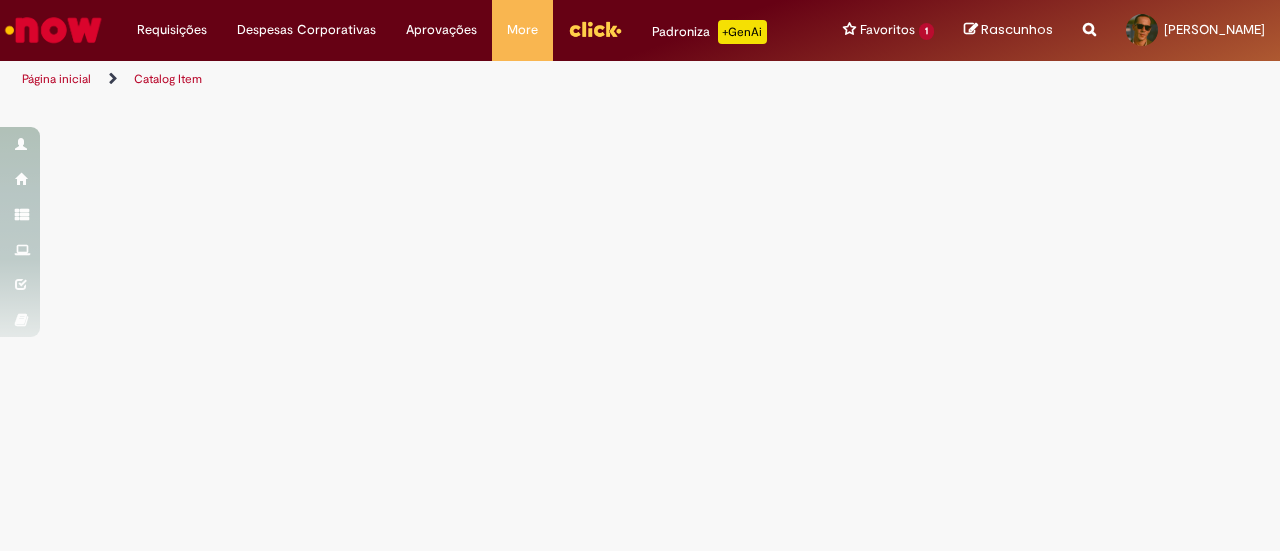 scroll, scrollTop: 0, scrollLeft: 0, axis: both 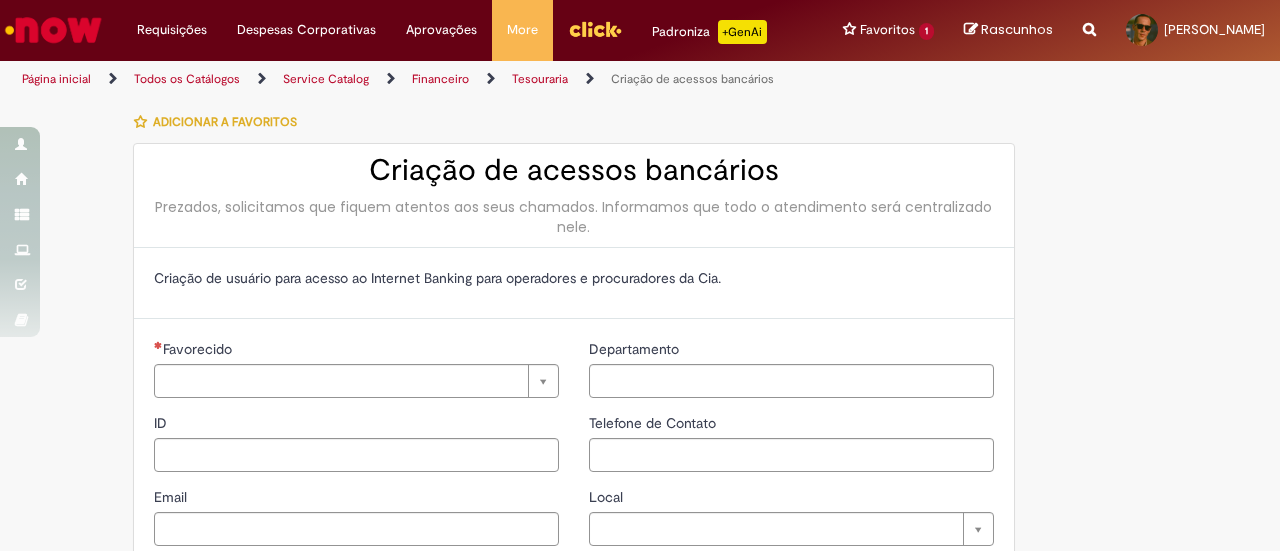 type on "********" 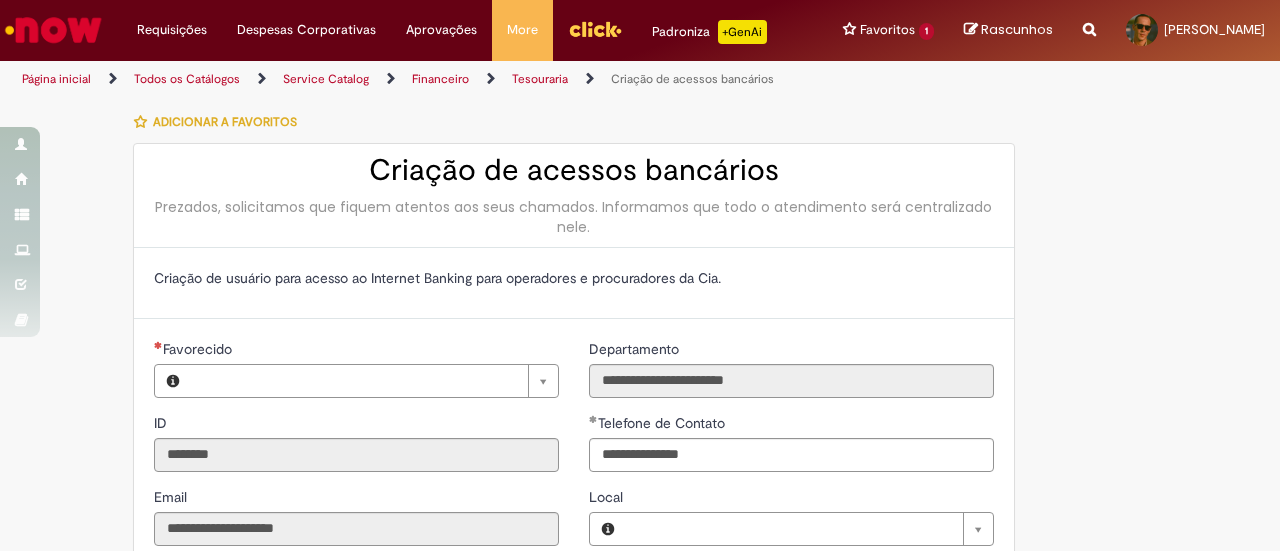 type on "**********" 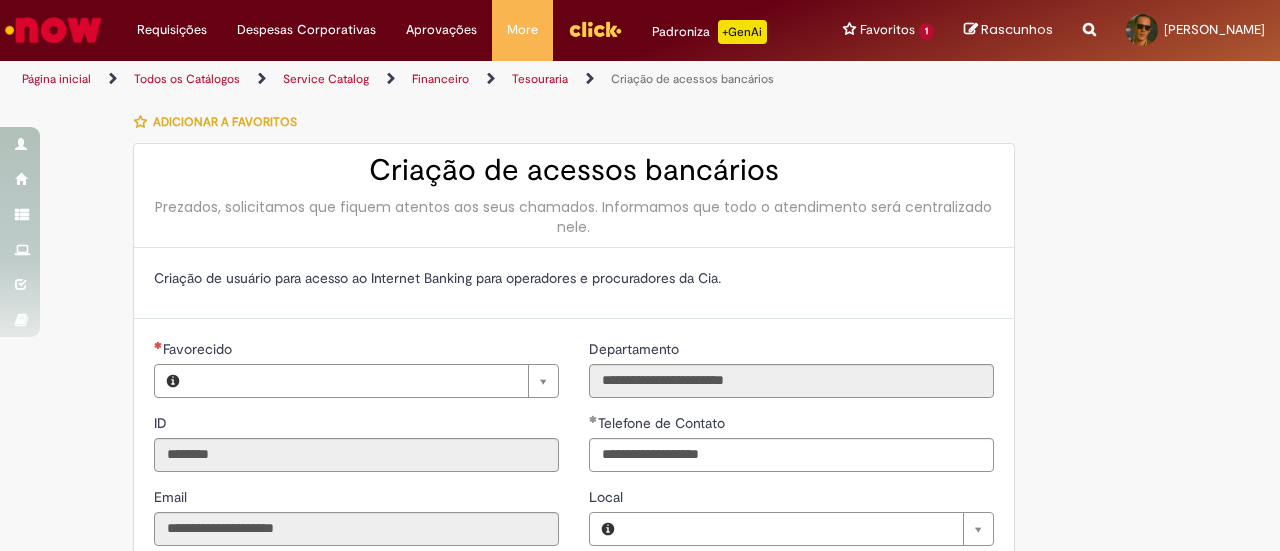 type on "**********" 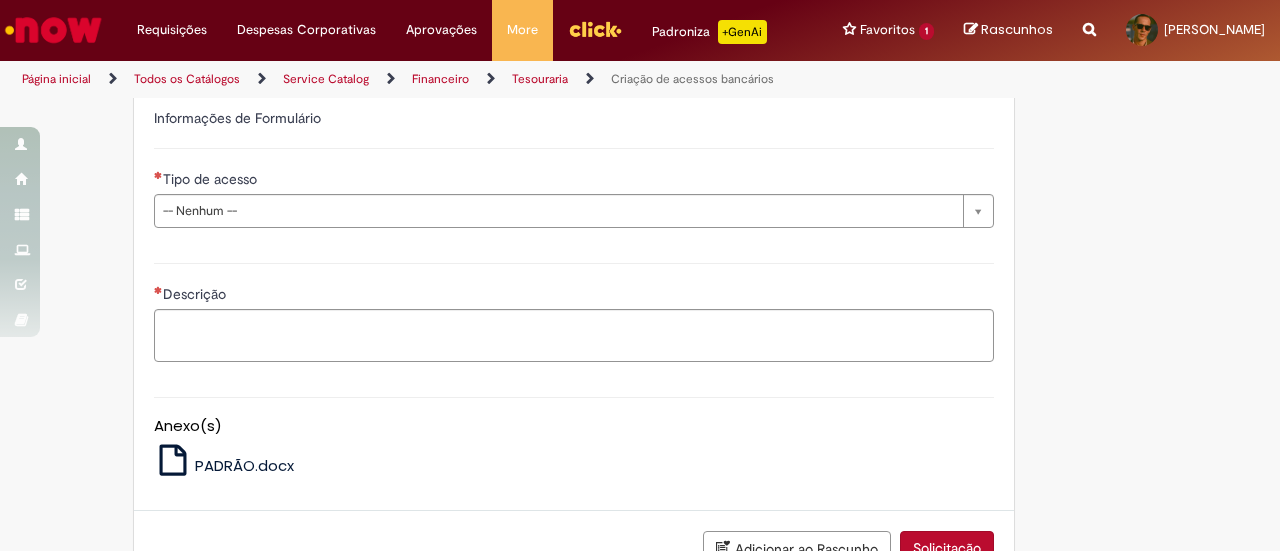 scroll, scrollTop: 600, scrollLeft: 0, axis: vertical 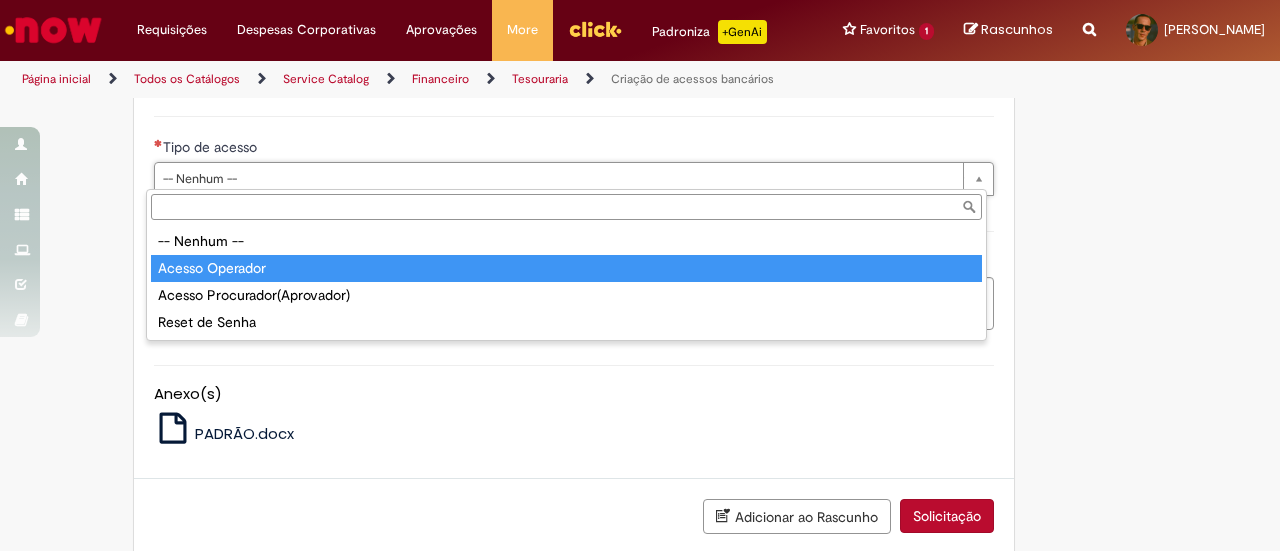 type on "**********" 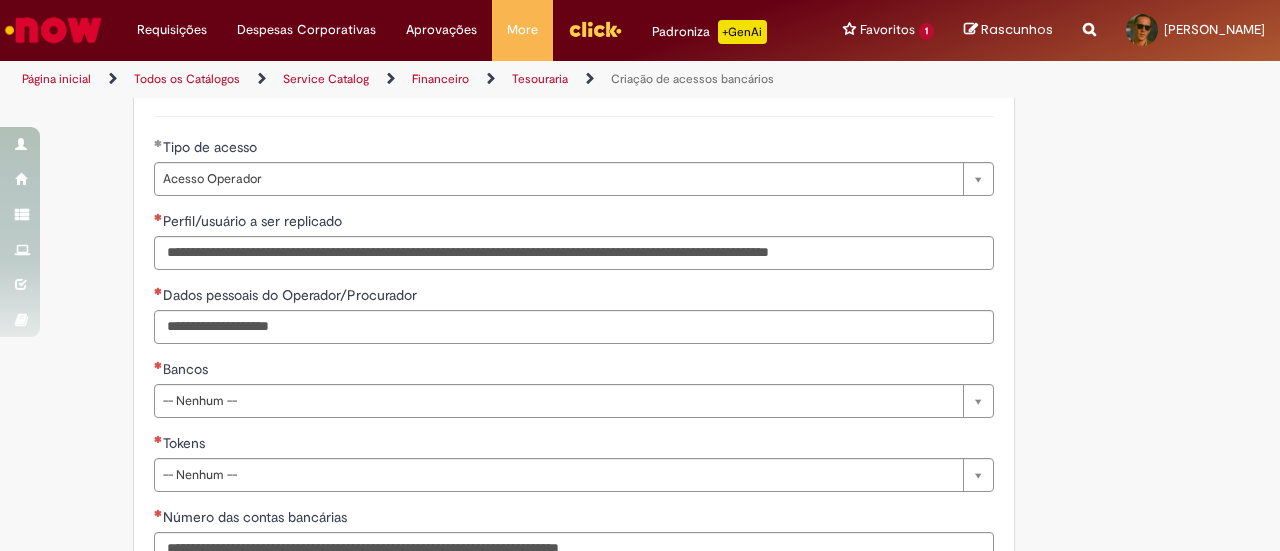 click on "**********" at bounding box center (640, 266) 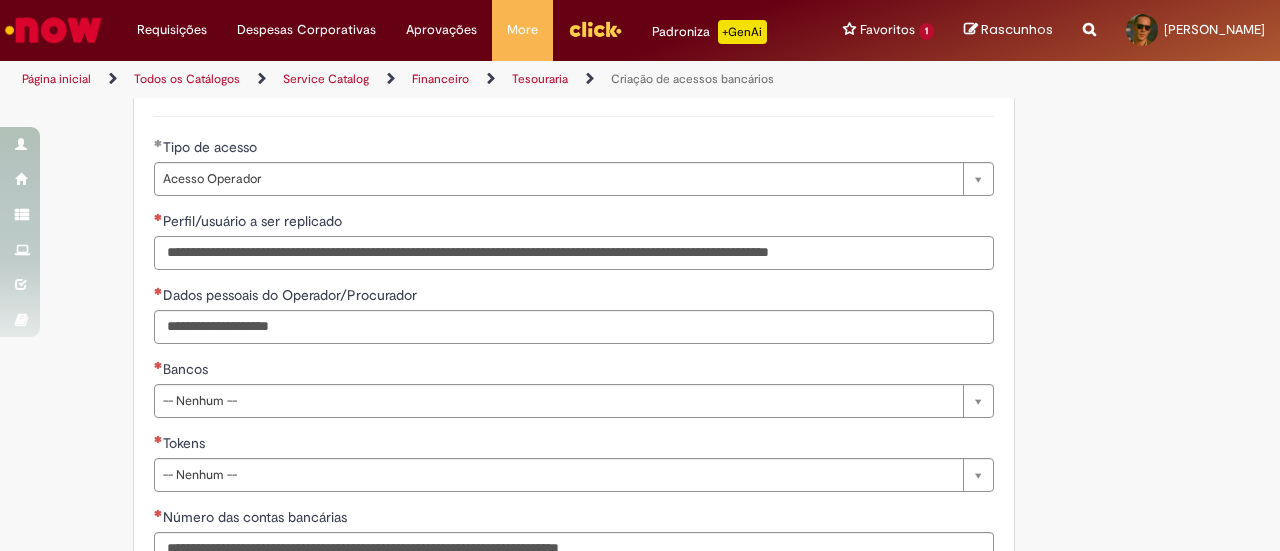 click on "Perfil/usuário a ser replicado" at bounding box center [574, 253] 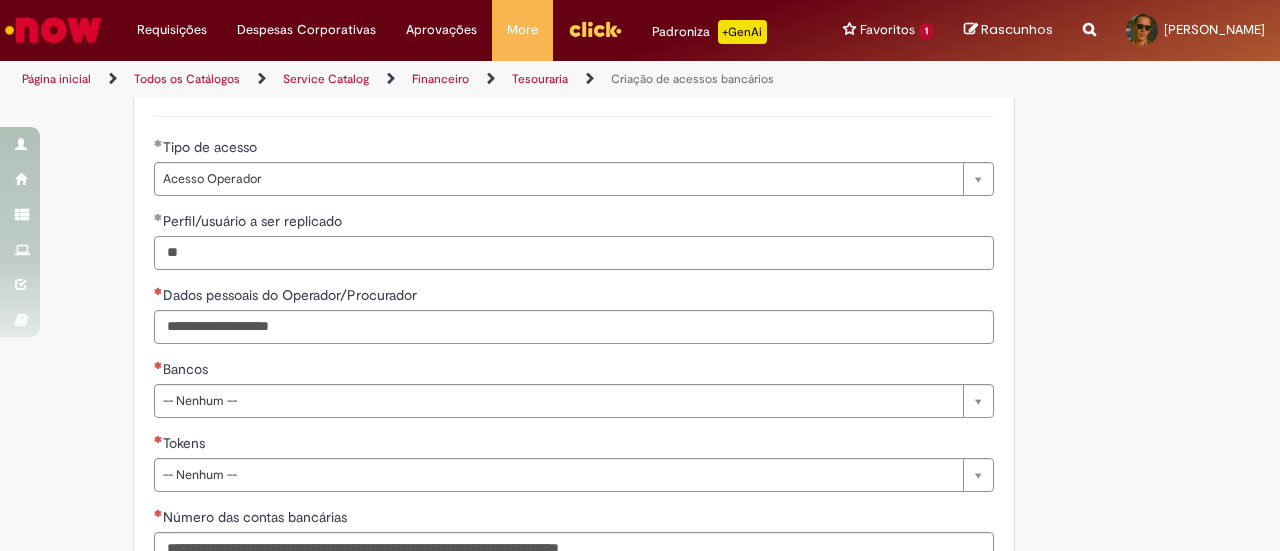 type on "*" 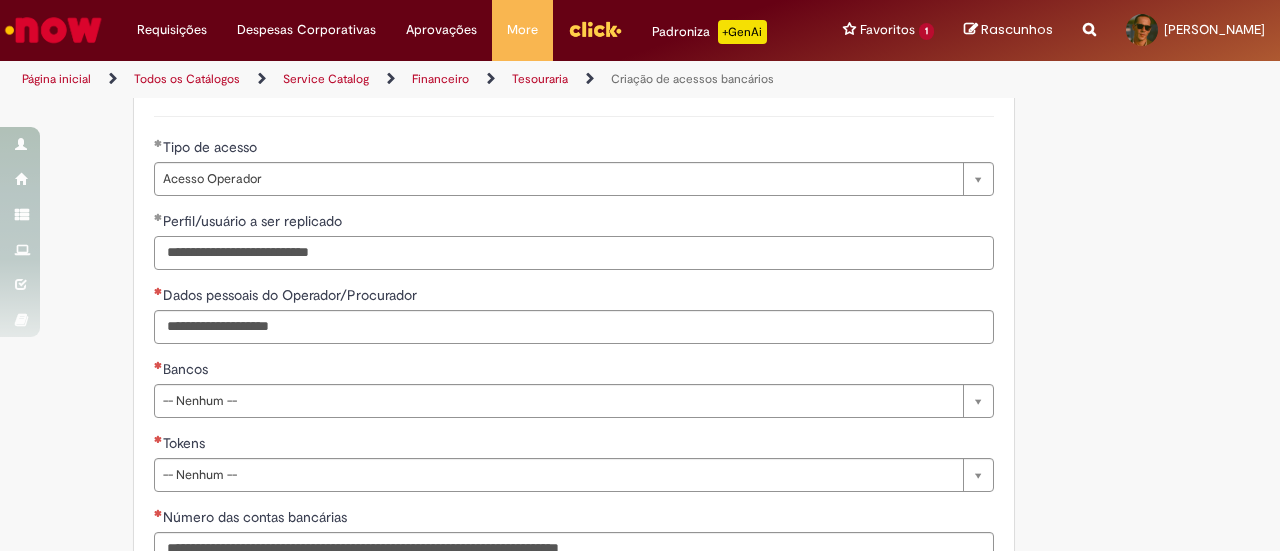 type on "**********" 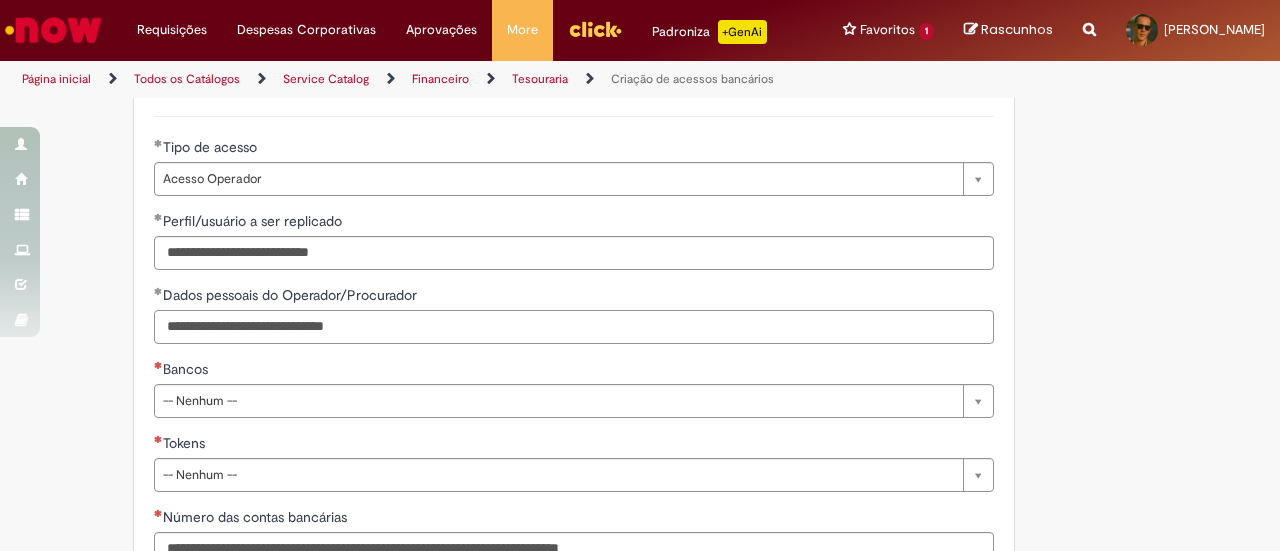 type on "**********" 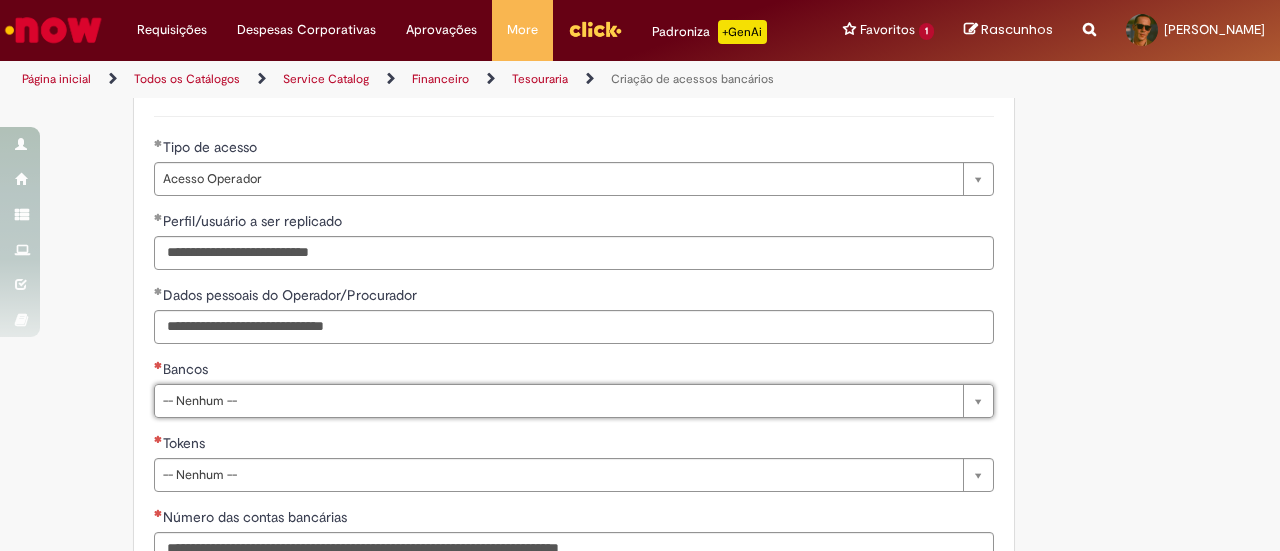 click on "**********" at bounding box center (640, 266) 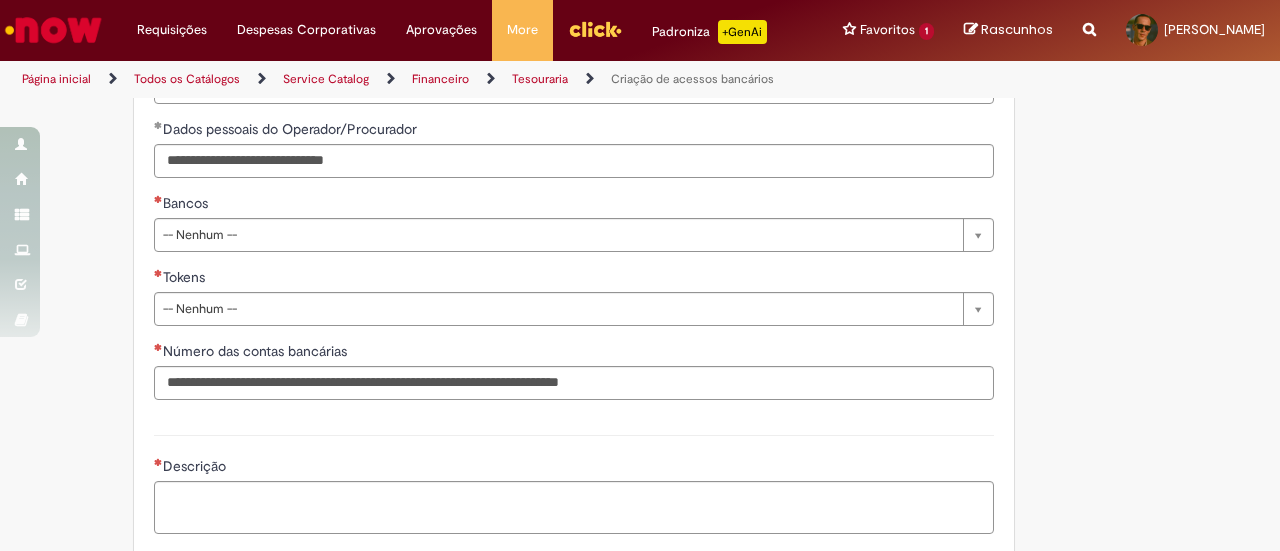 scroll, scrollTop: 800, scrollLeft: 0, axis: vertical 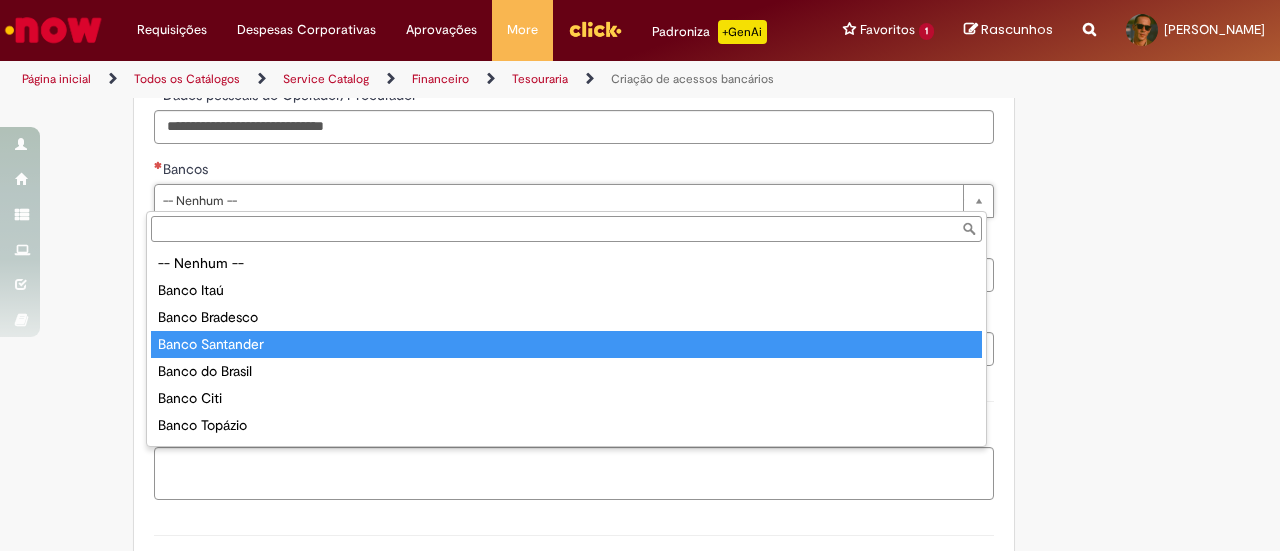 type on "**********" 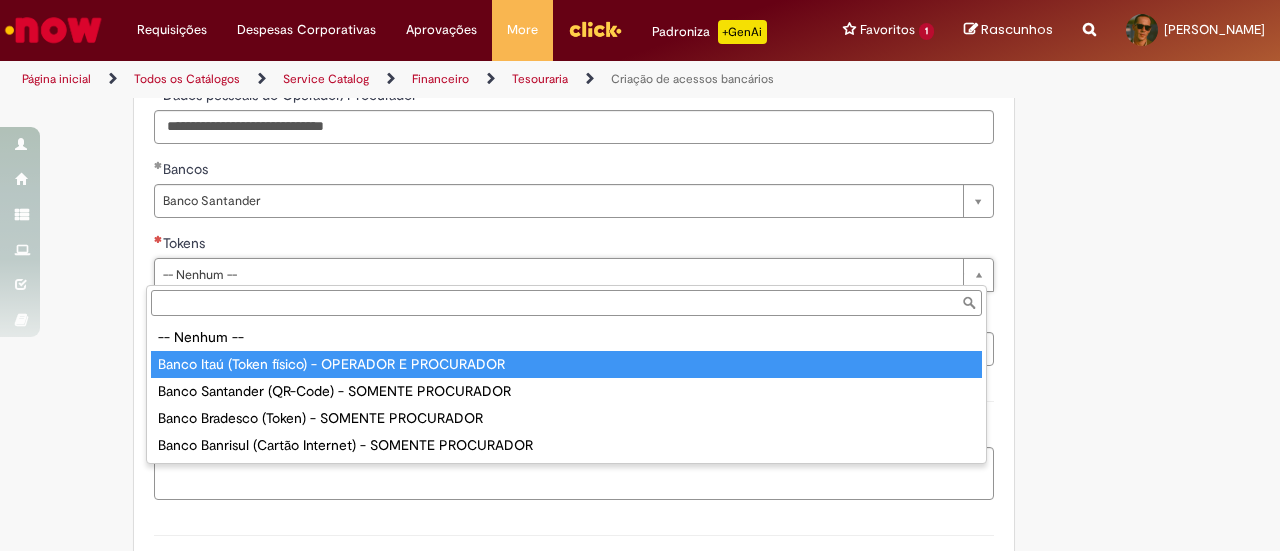 type on "**********" 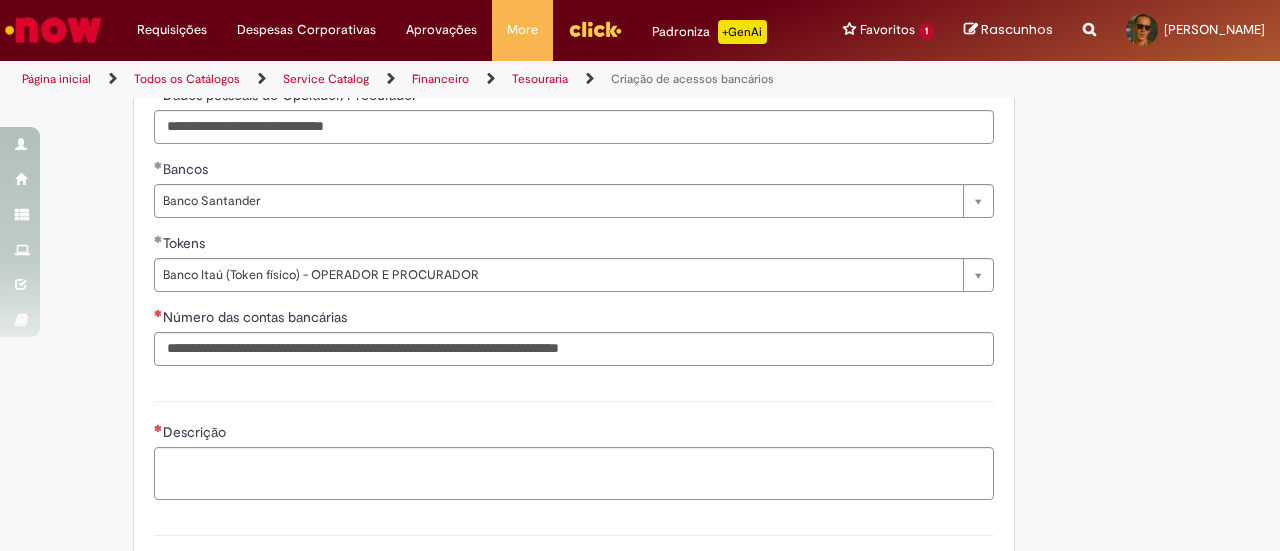 click on "**********" at bounding box center (640, 66) 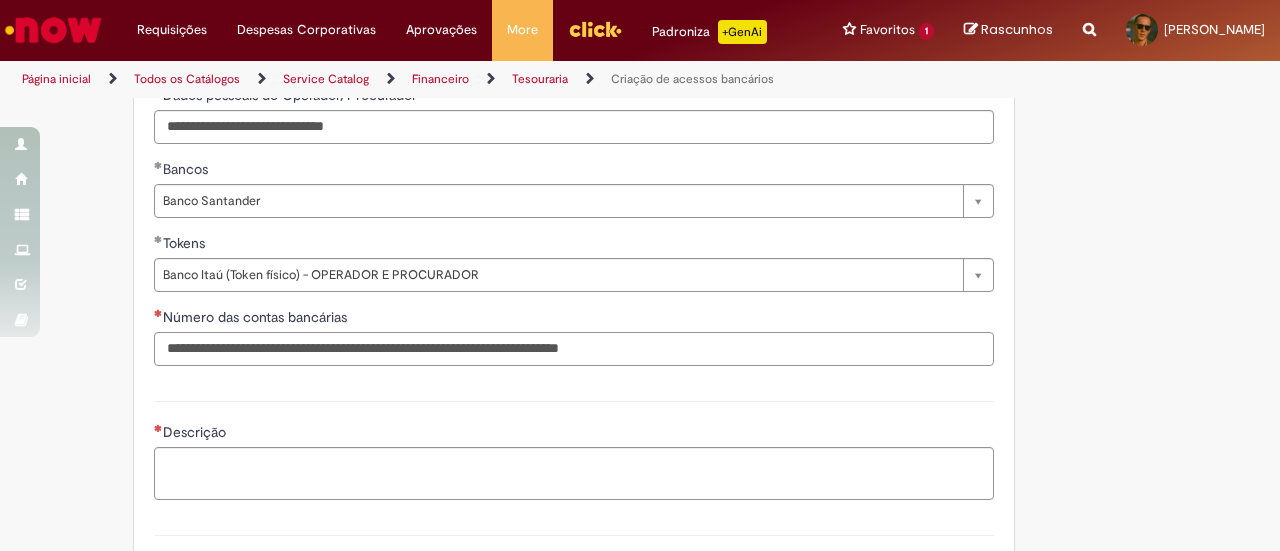 click on "Número das contas bancárias" at bounding box center (574, 349) 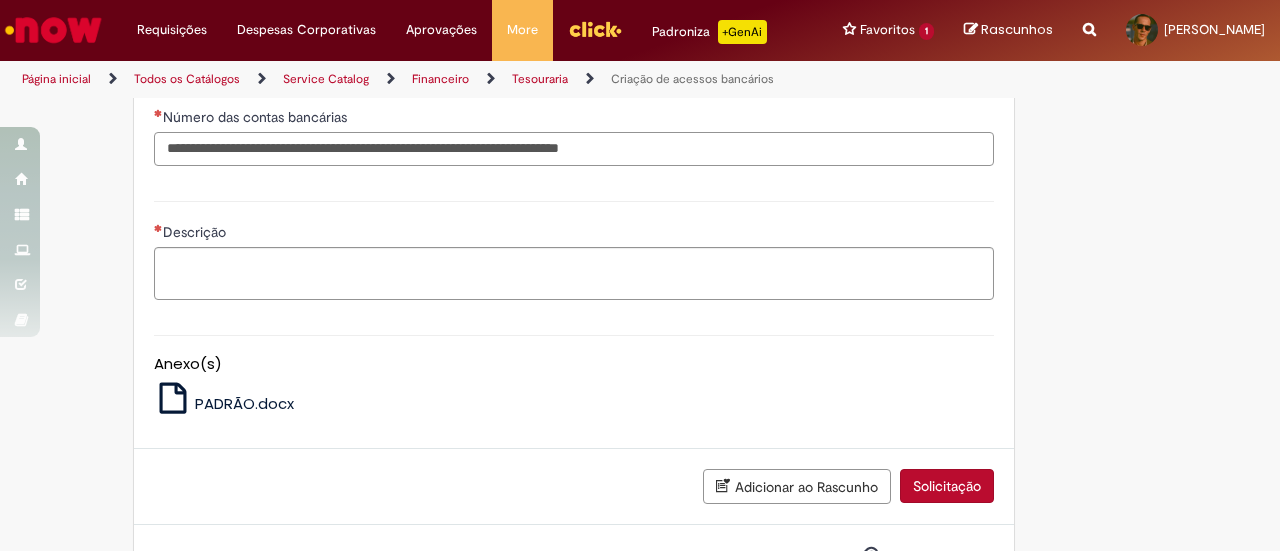 scroll, scrollTop: 900, scrollLeft: 0, axis: vertical 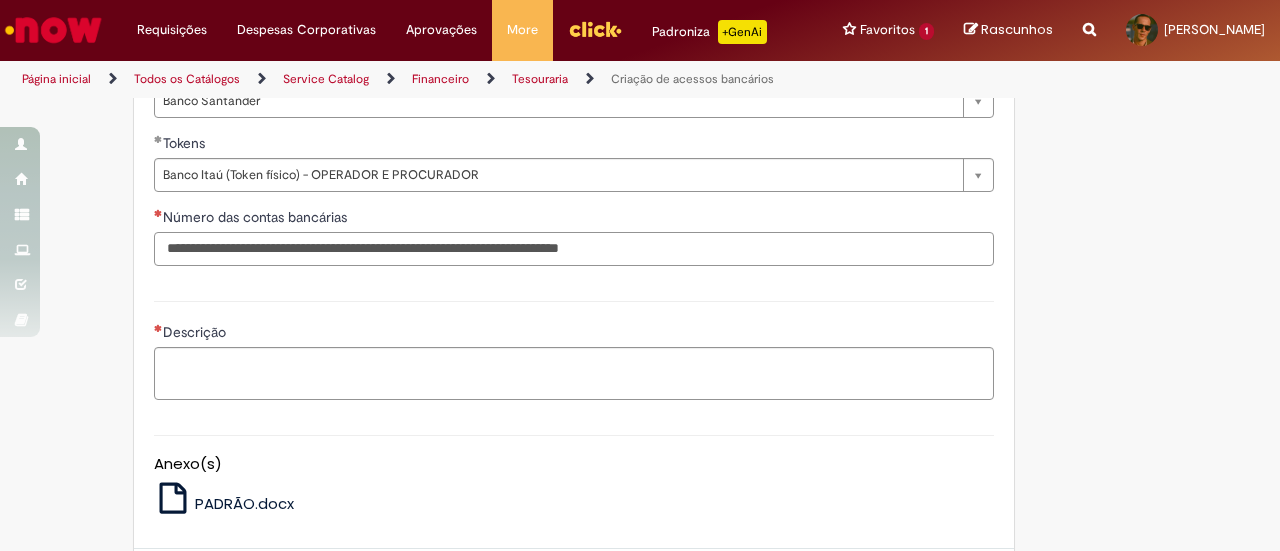 click on "Número das contas bancárias" at bounding box center [574, 249] 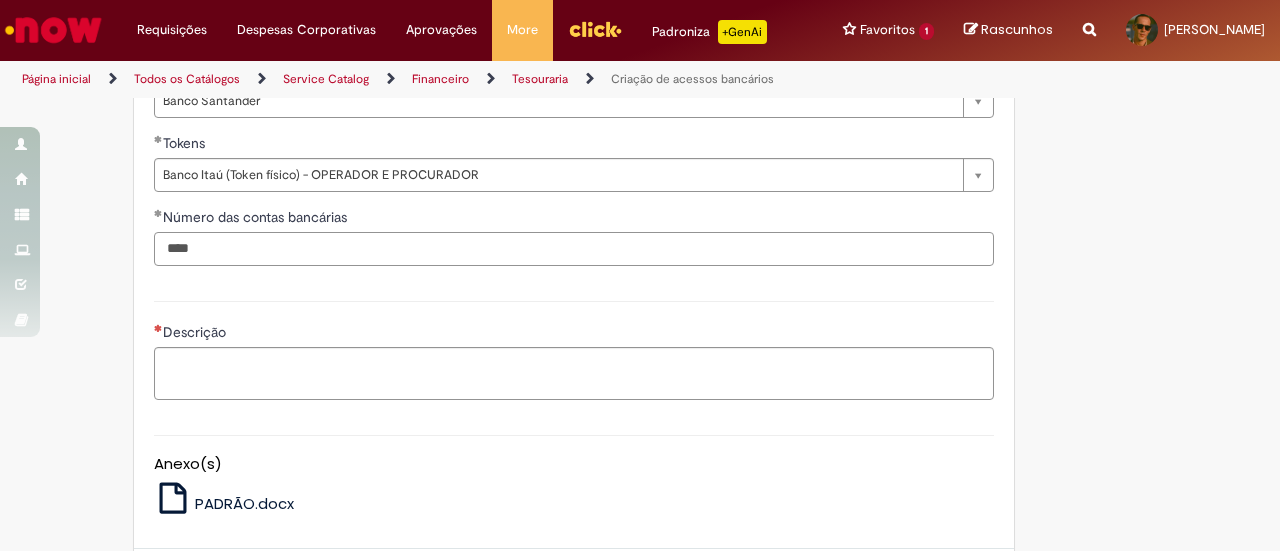 type on "****" 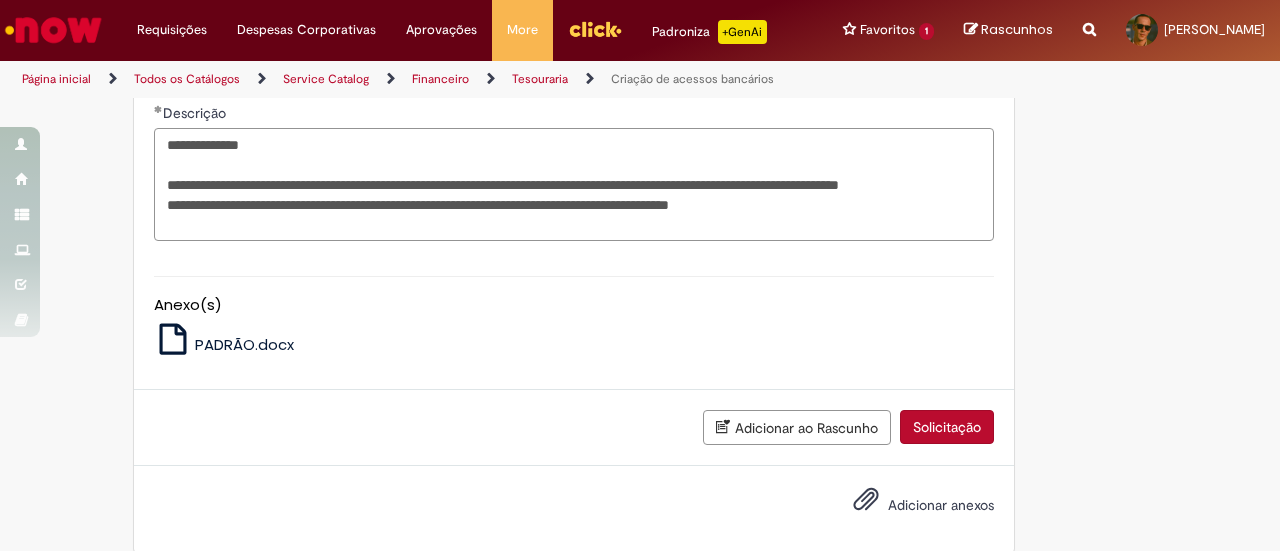 scroll, scrollTop: 1137, scrollLeft: 0, axis: vertical 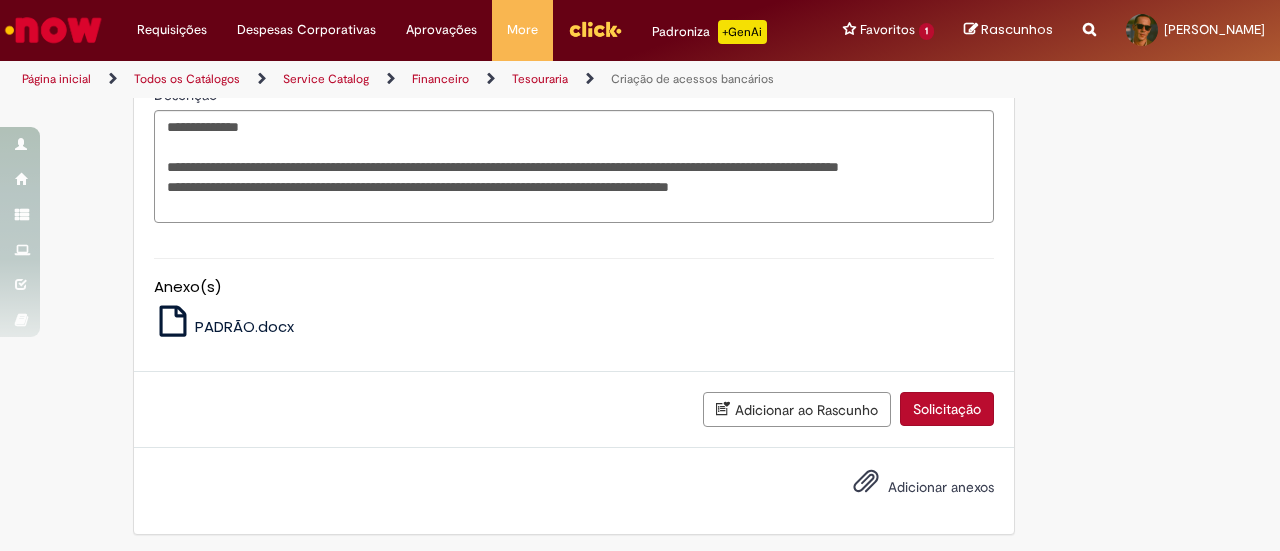 click on "**********" at bounding box center (542, -241) 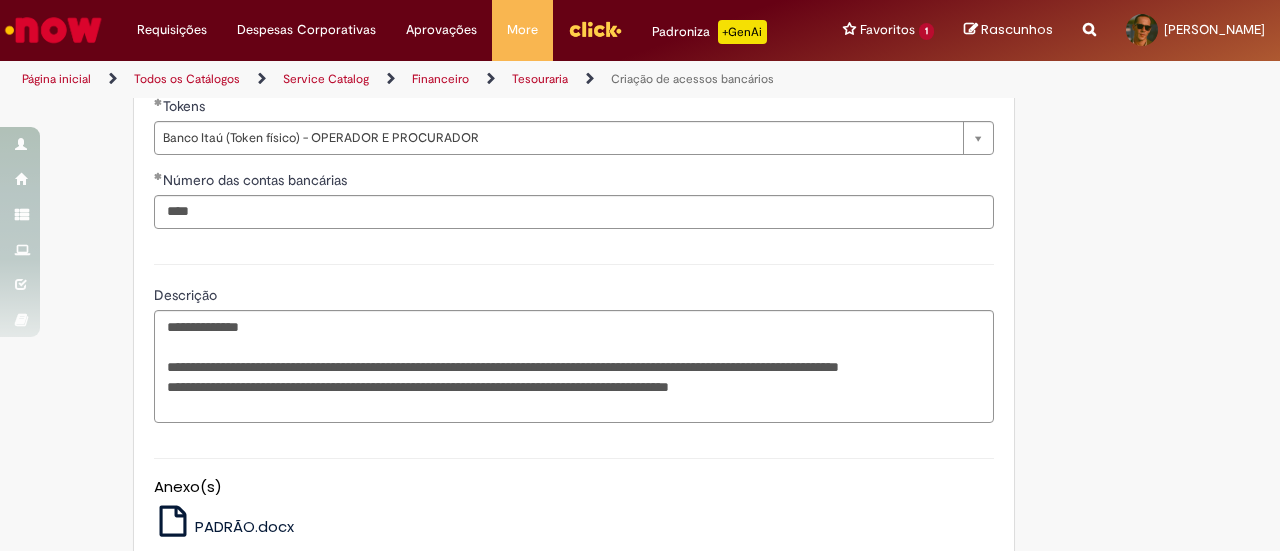 scroll, scrollTop: 1037, scrollLeft: 0, axis: vertical 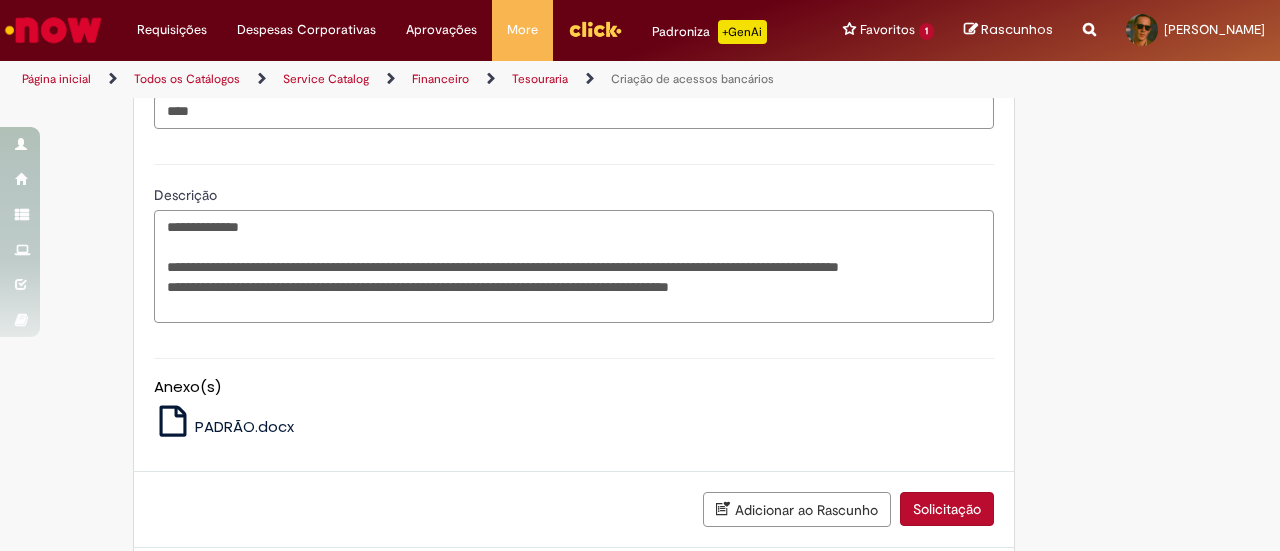 click on "**********" at bounding box center [574, 266] 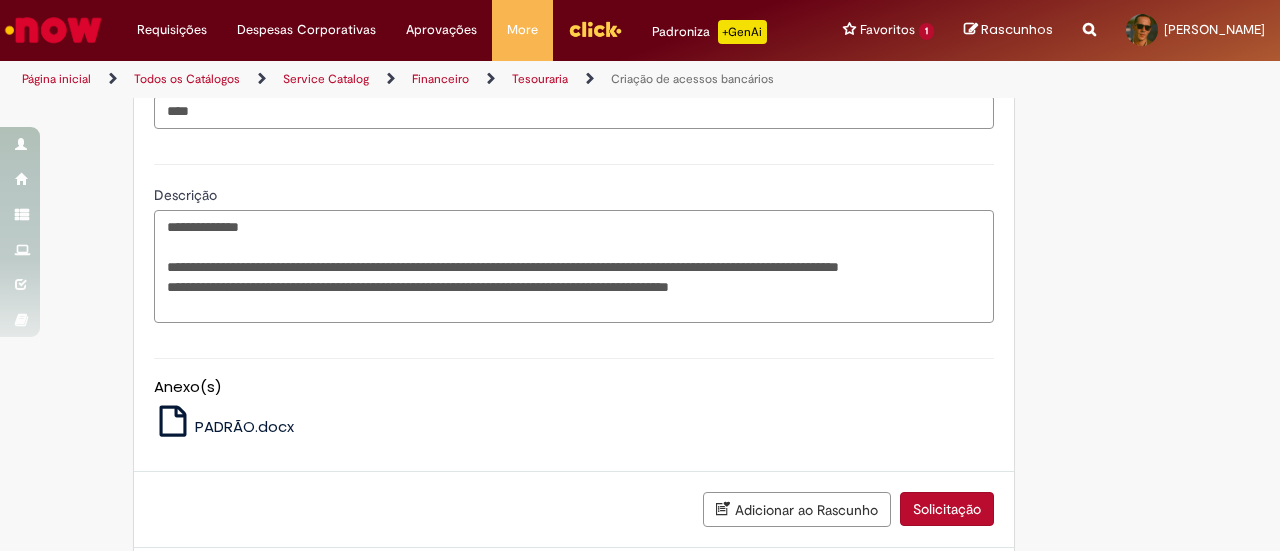 paste on "**********" 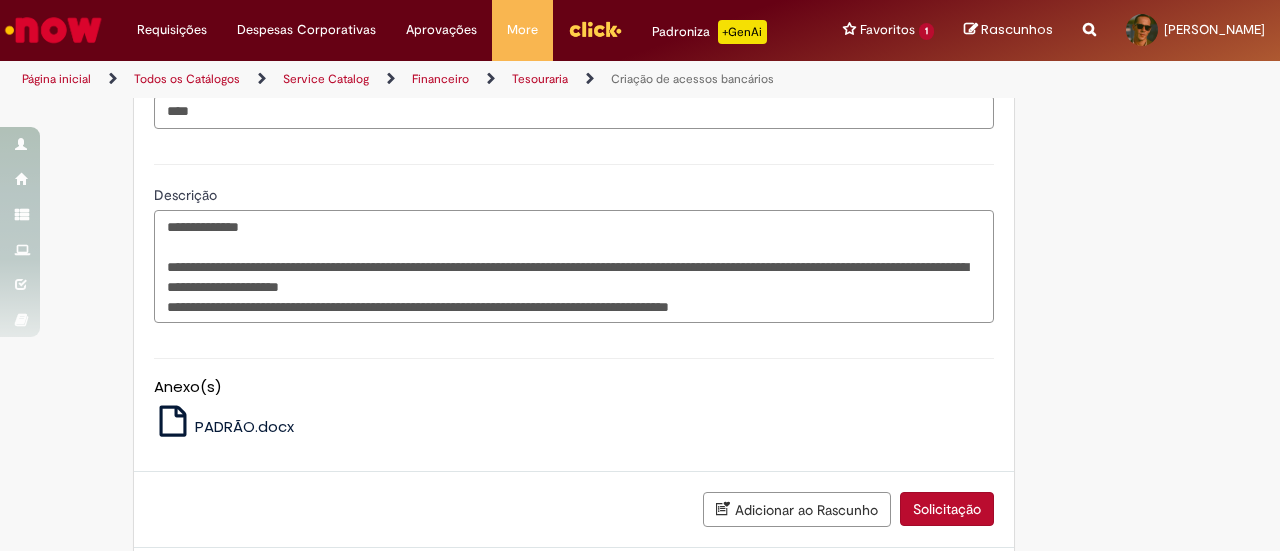 click on "**********" at bounding box center [574, 266] 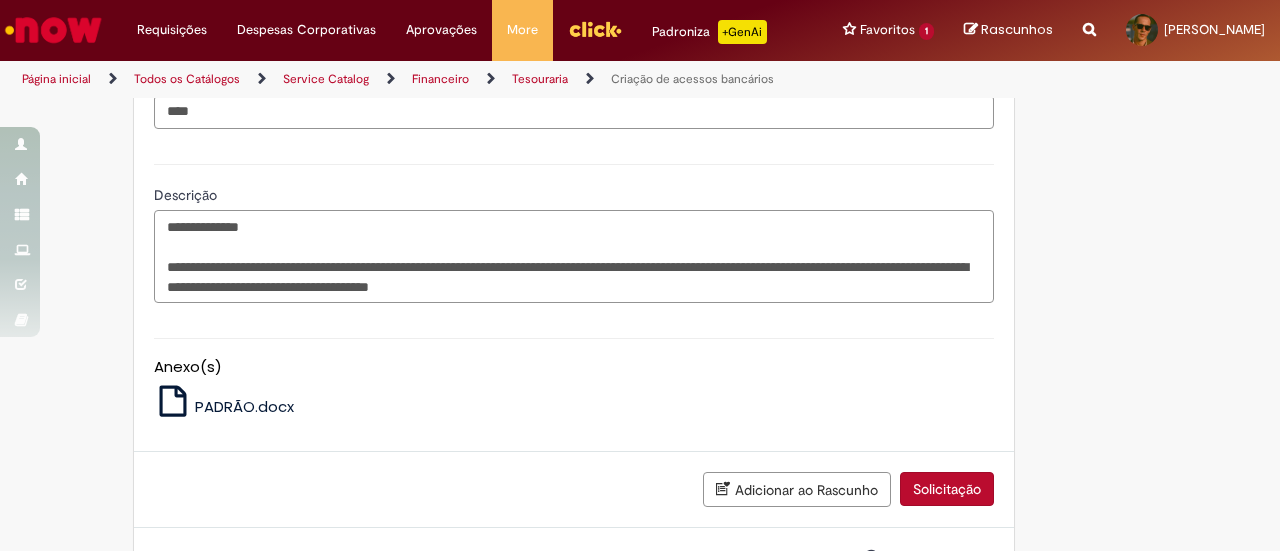 click on "**********" at bounding box center [574, 256] 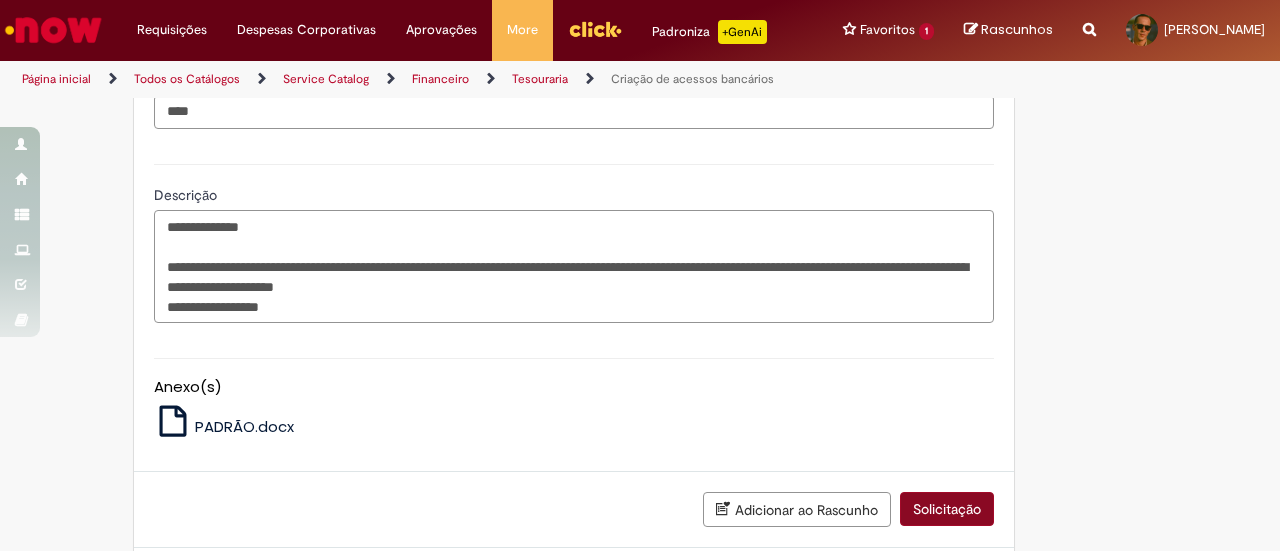 type on "**********" 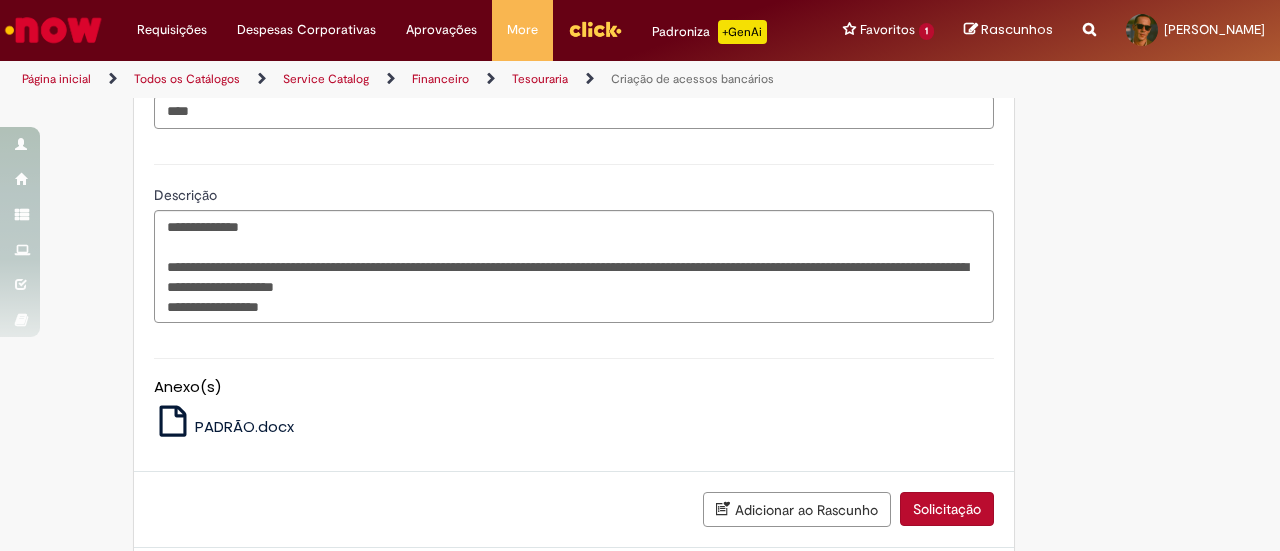 click on "Solicitação" at bounding box center [947, 509] 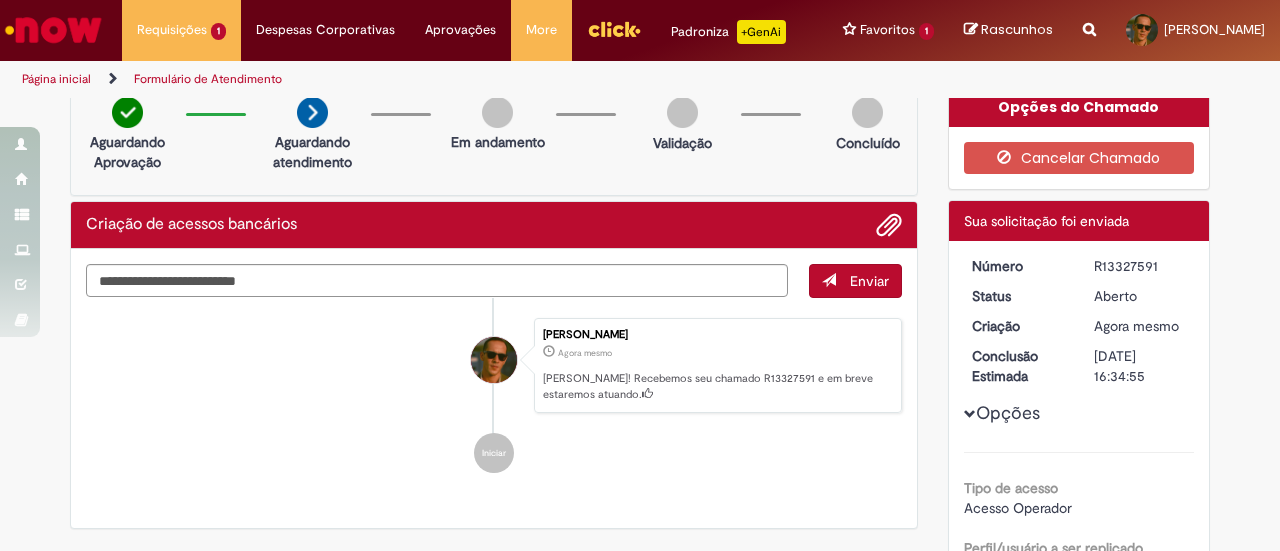 scroll, scrollTop: 0, scrollLeft: 0, axis: both 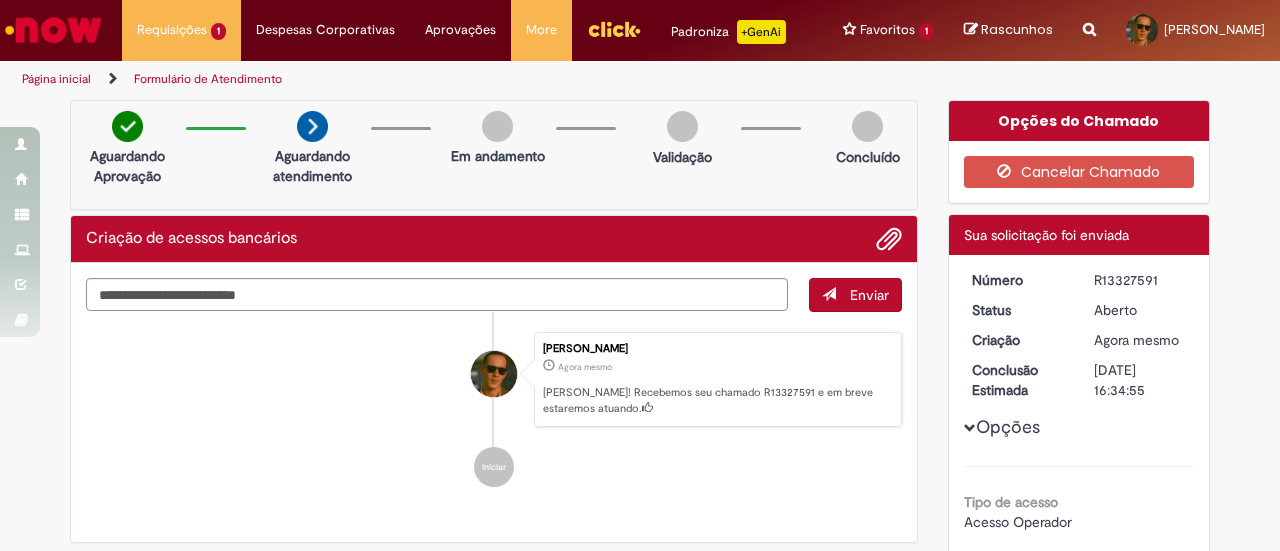 click on "Iniciar" at bounding box center [494, 467] 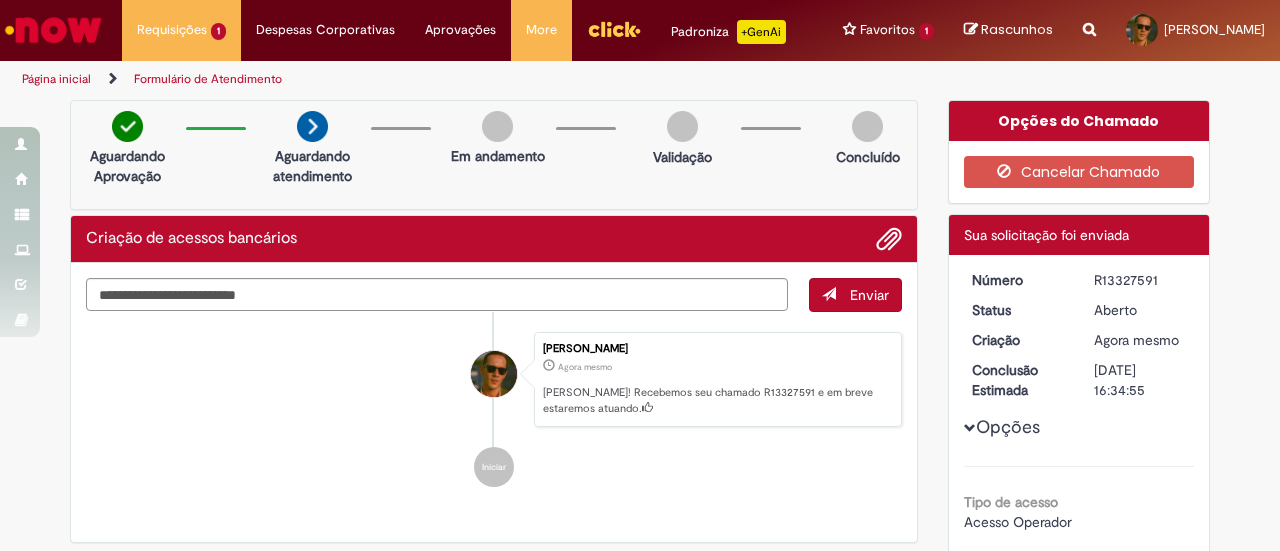 click on "[PERSON_NAME]
Agora mesmo Agora mesmo
[PERSON_NAME]! Recebemos seu chamado R13327591 e em breve estaremos atuando.
Iniciar" at bounding box center (494, 410) 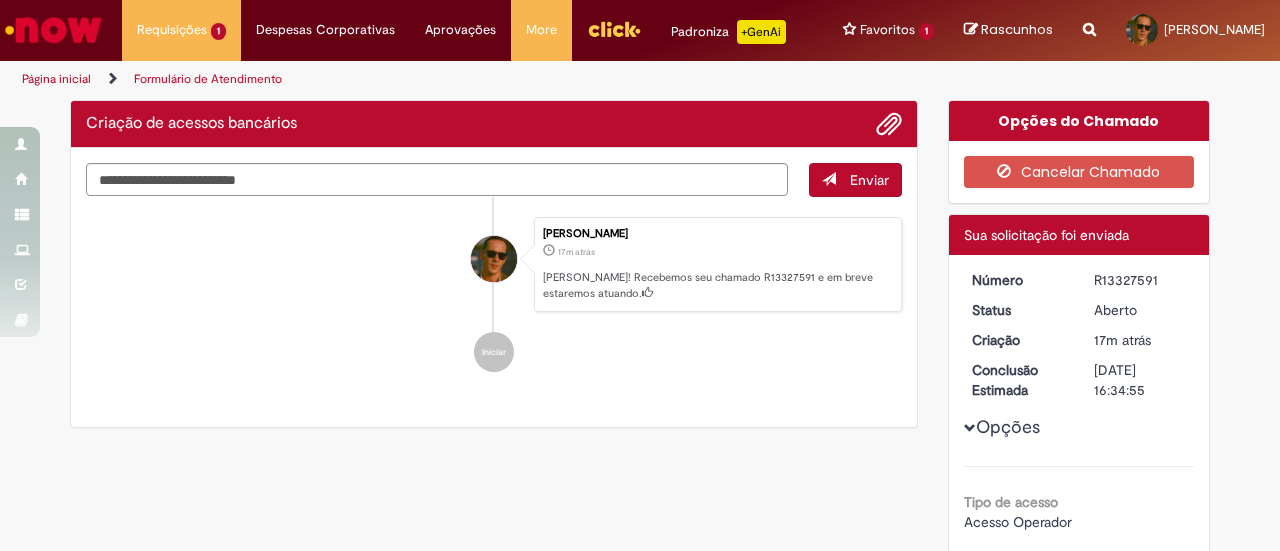 scroll, scrollTop: 0, scrollLeft: 0, axis: both 